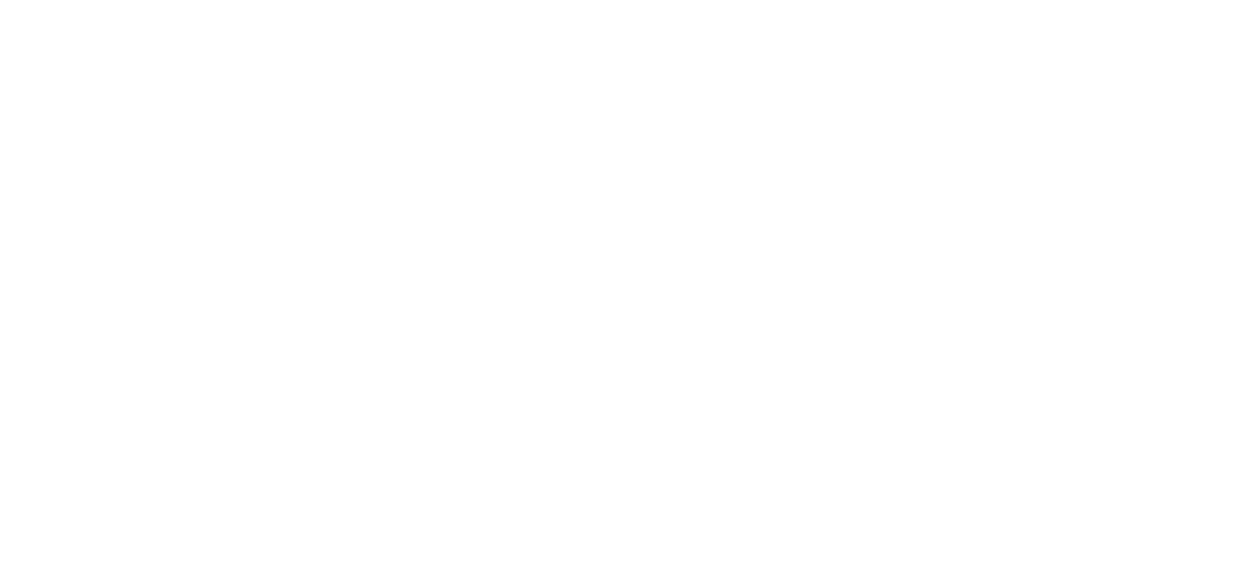 scroll, scrollTop: 0, scrollLeft: 0, axis: both 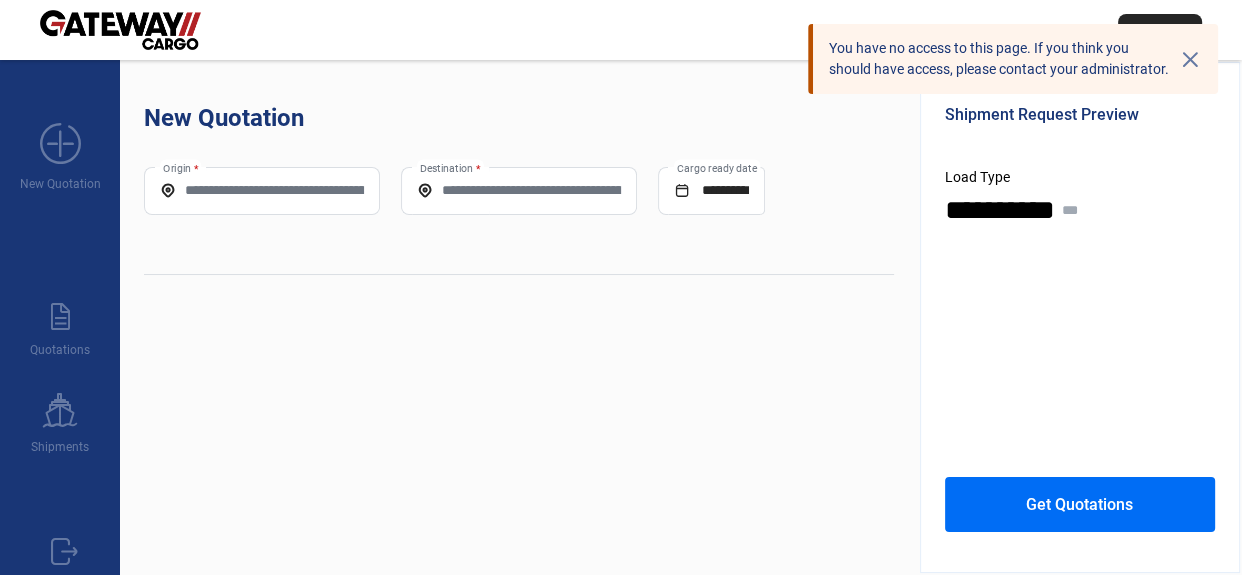 click on "Origin *" 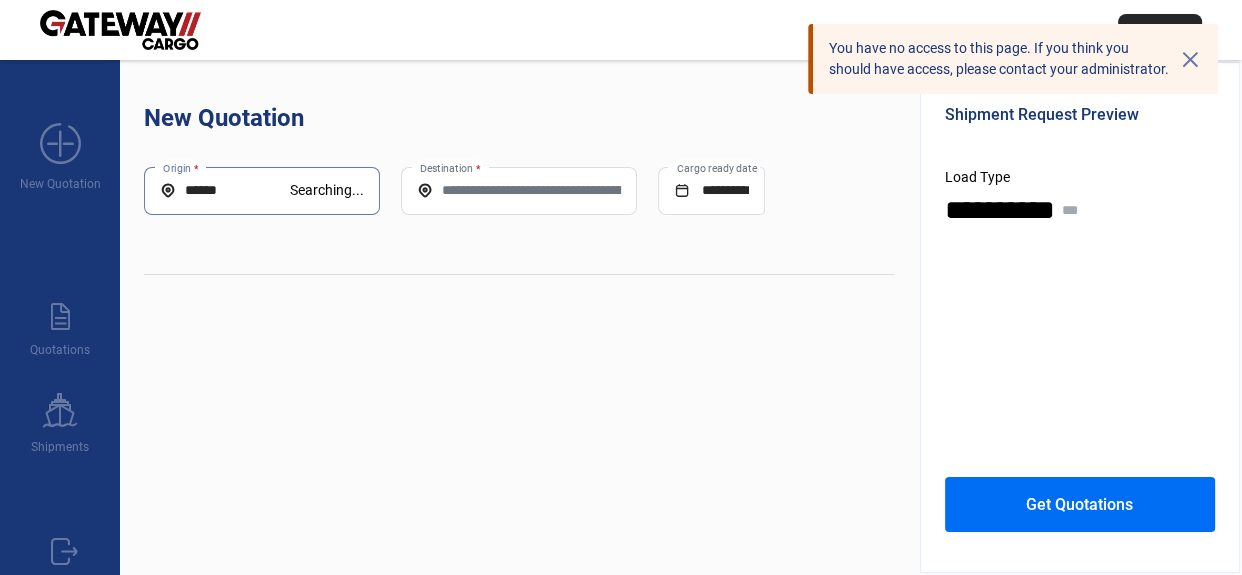 click on "New Quotation" 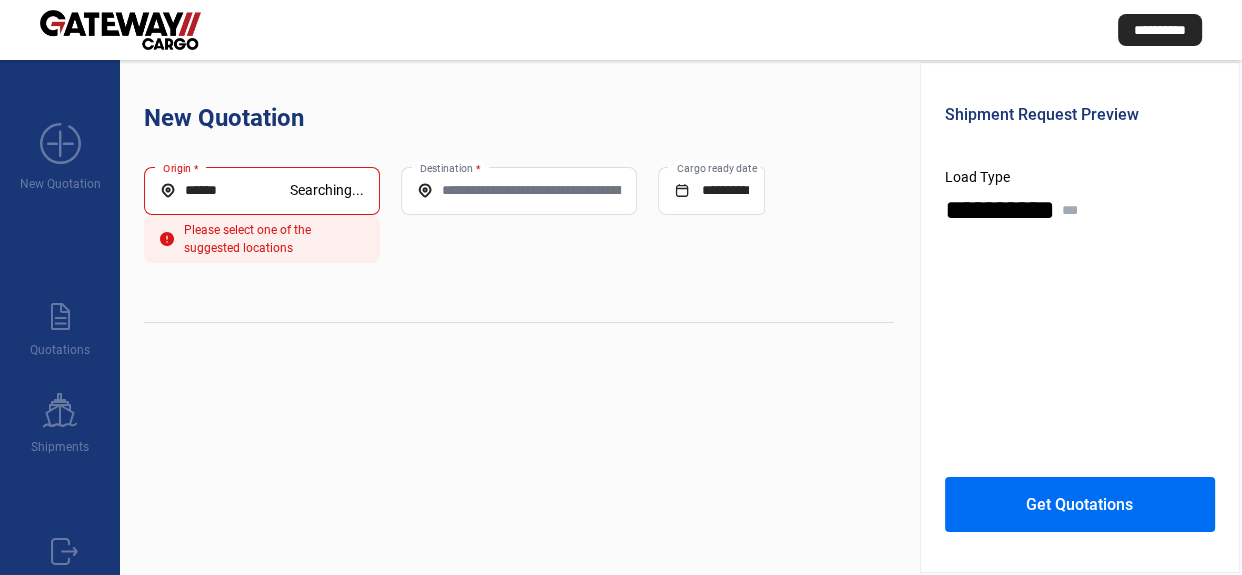 click on "*****" at bounding box center [225, 190] 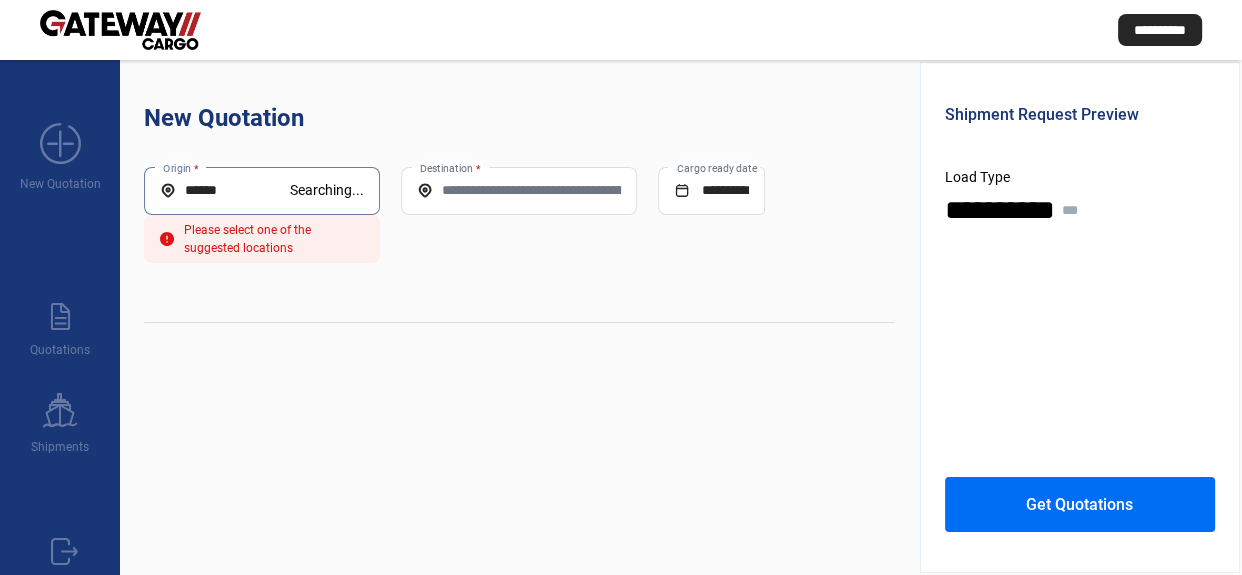 paste on "**********" 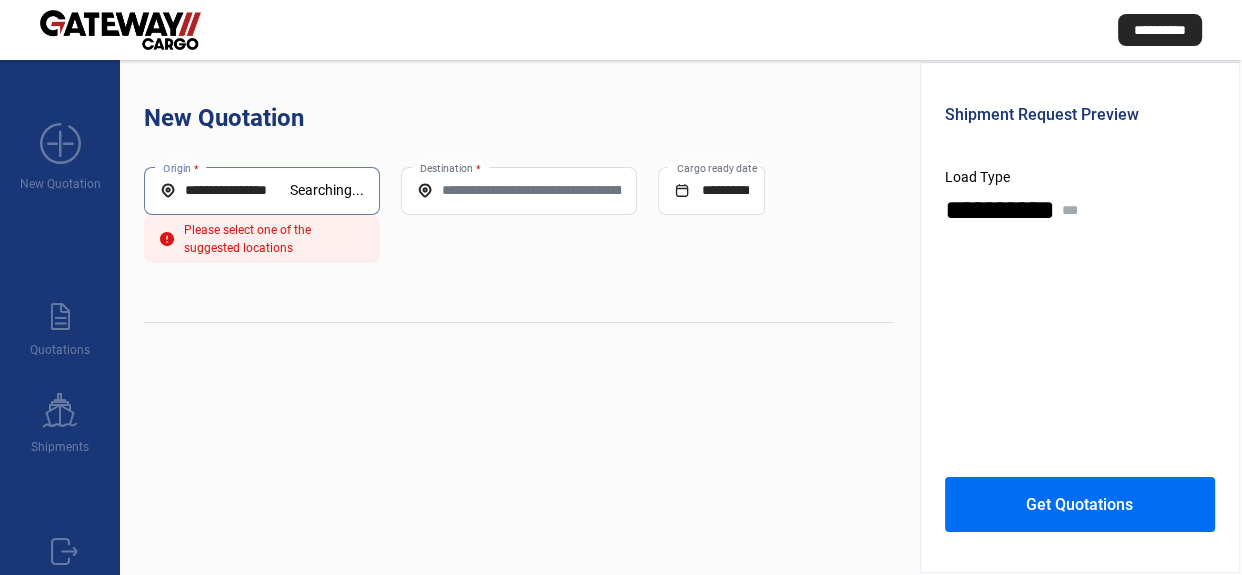 scroll, scrollTop: 0, scrollLeft: 8, axis: horizontal 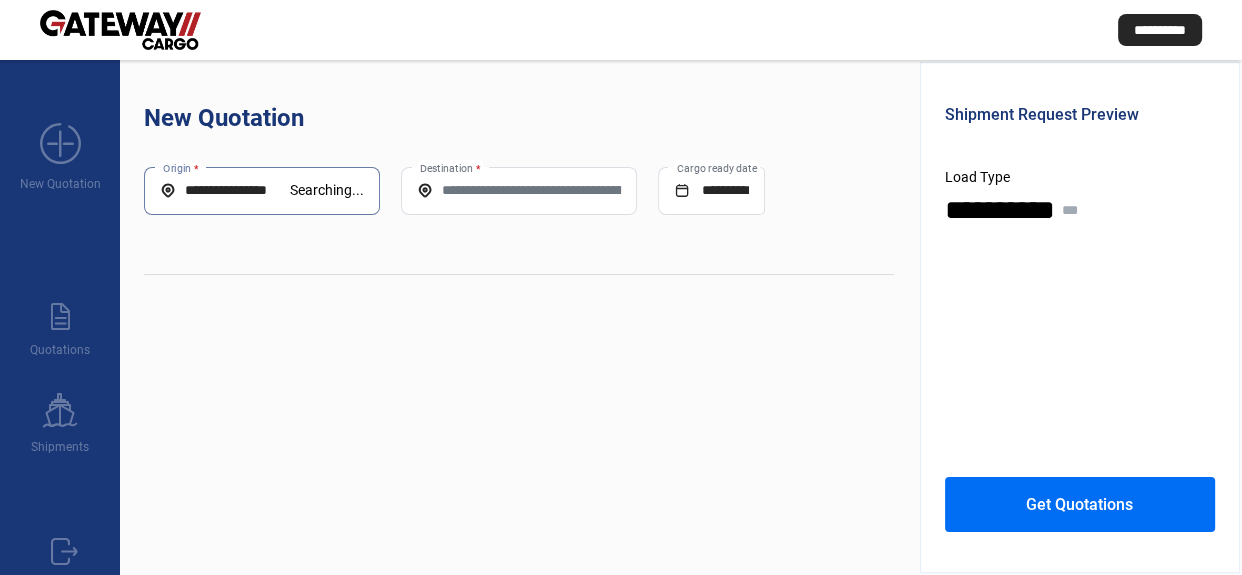 type on "**********" 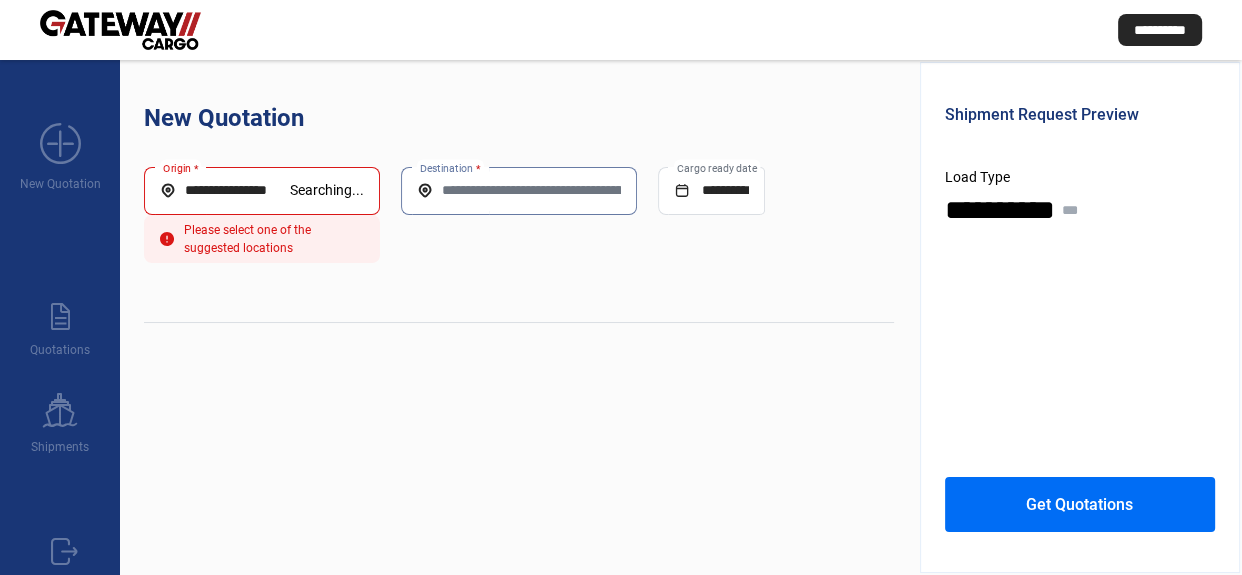 scroll, scrollTop: 0, scrollLeft: 0, axis: both 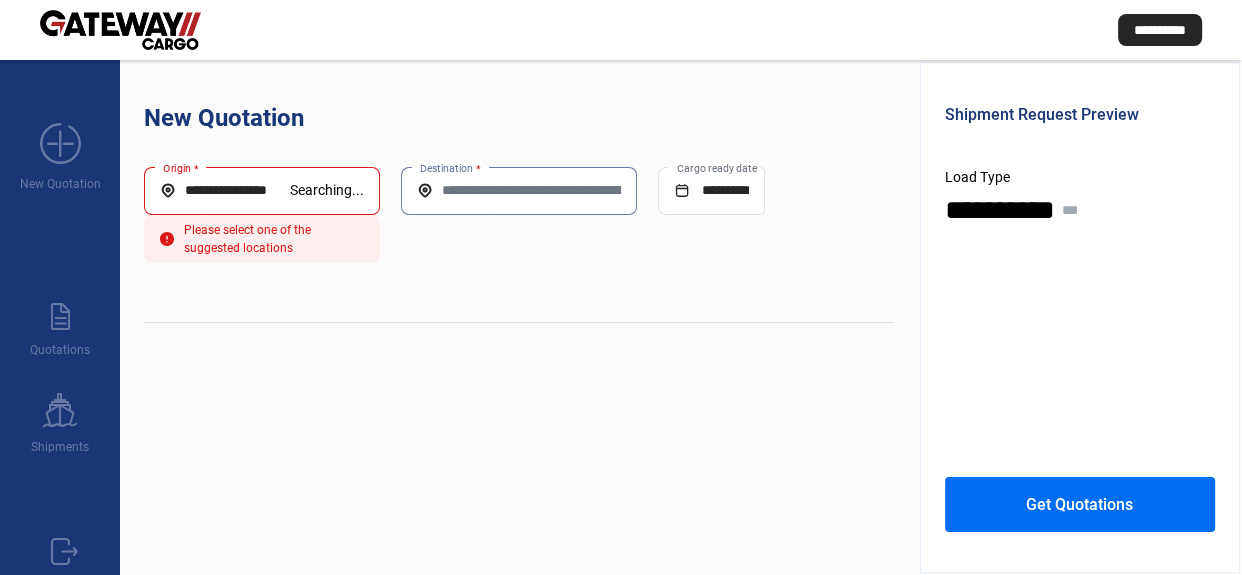 click on "**********" at bounding box center [225, 190] 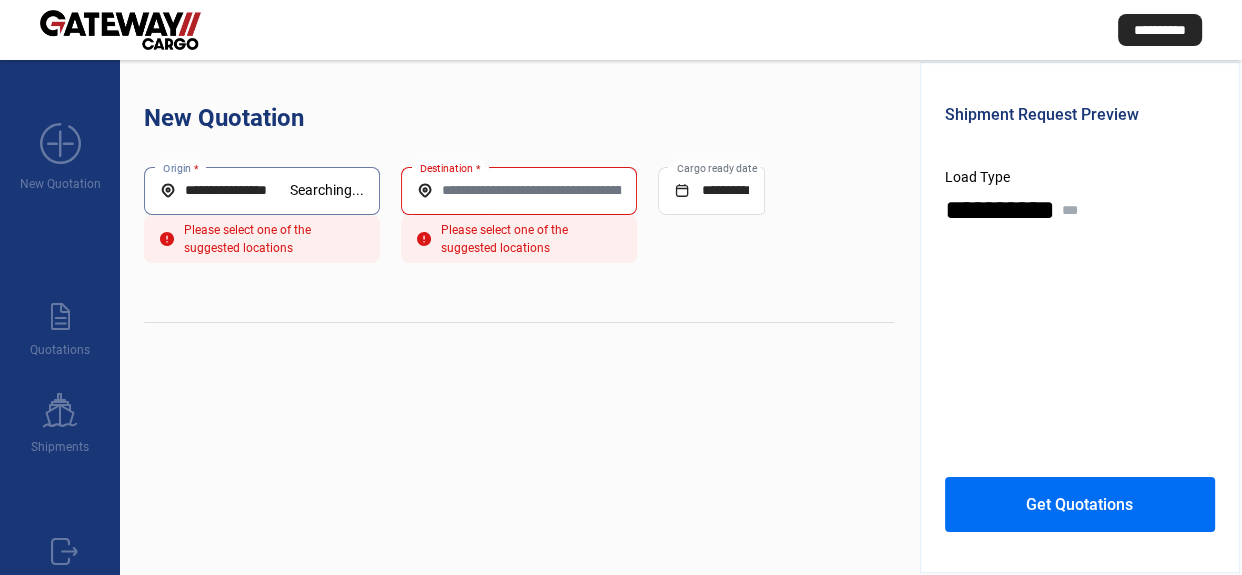 click on "Destination *" at bounding box center (519, 190) 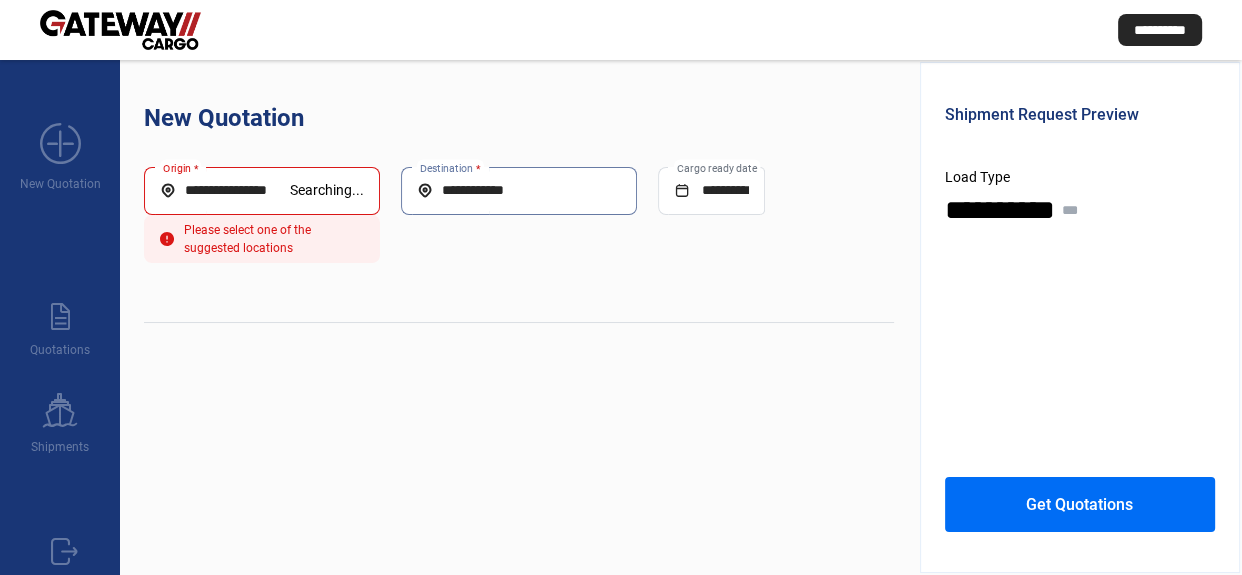 type on "**********" 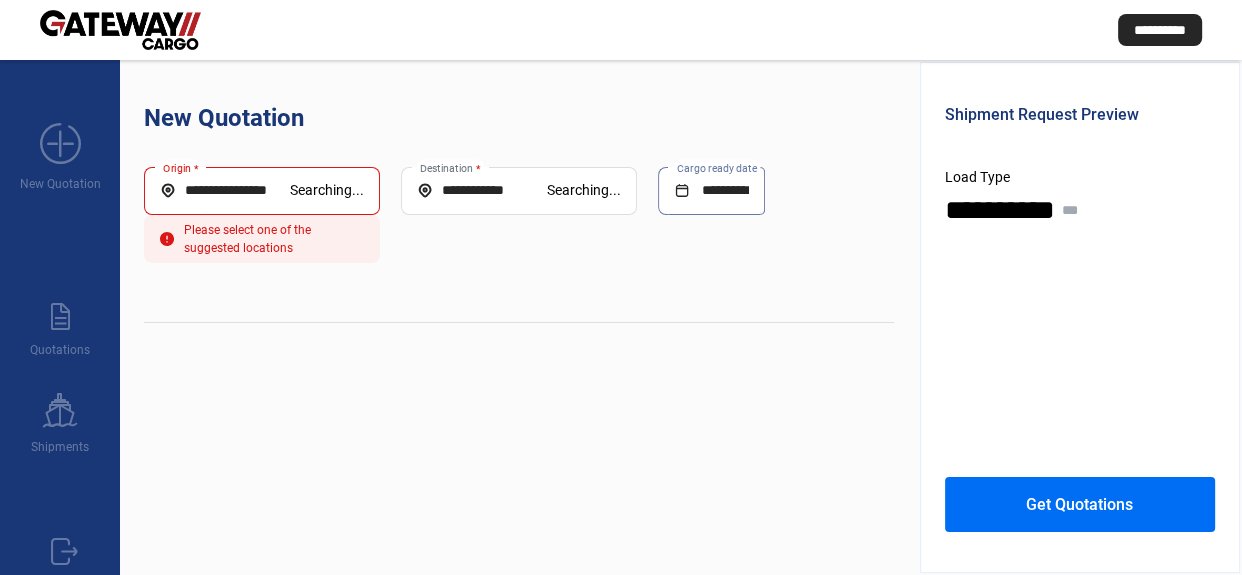 click on "**********" 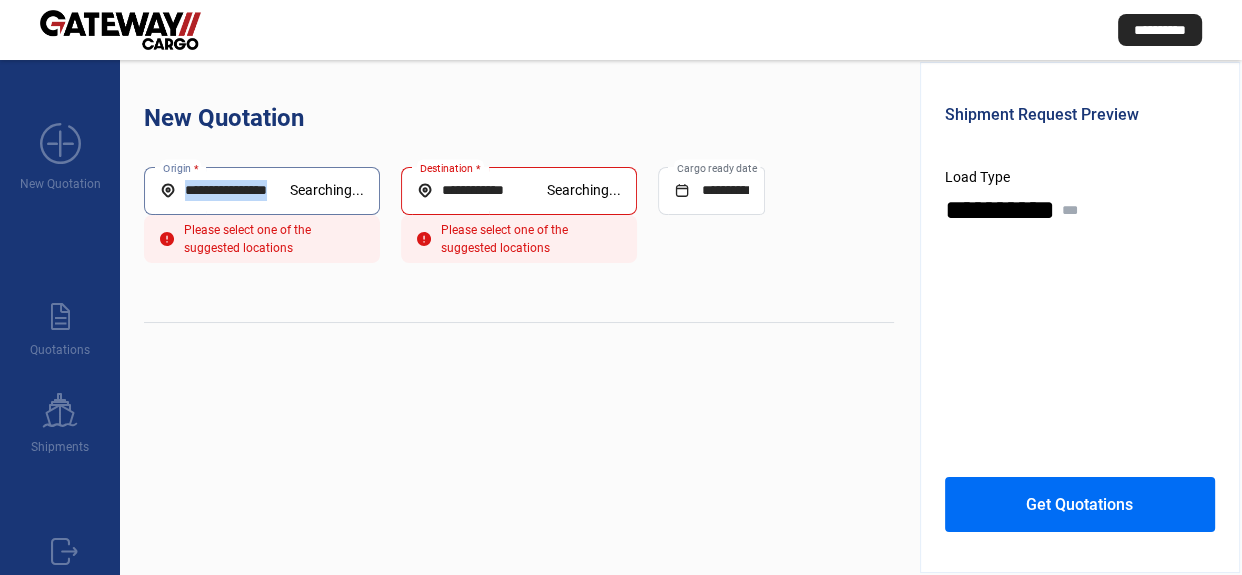 click on "**********" 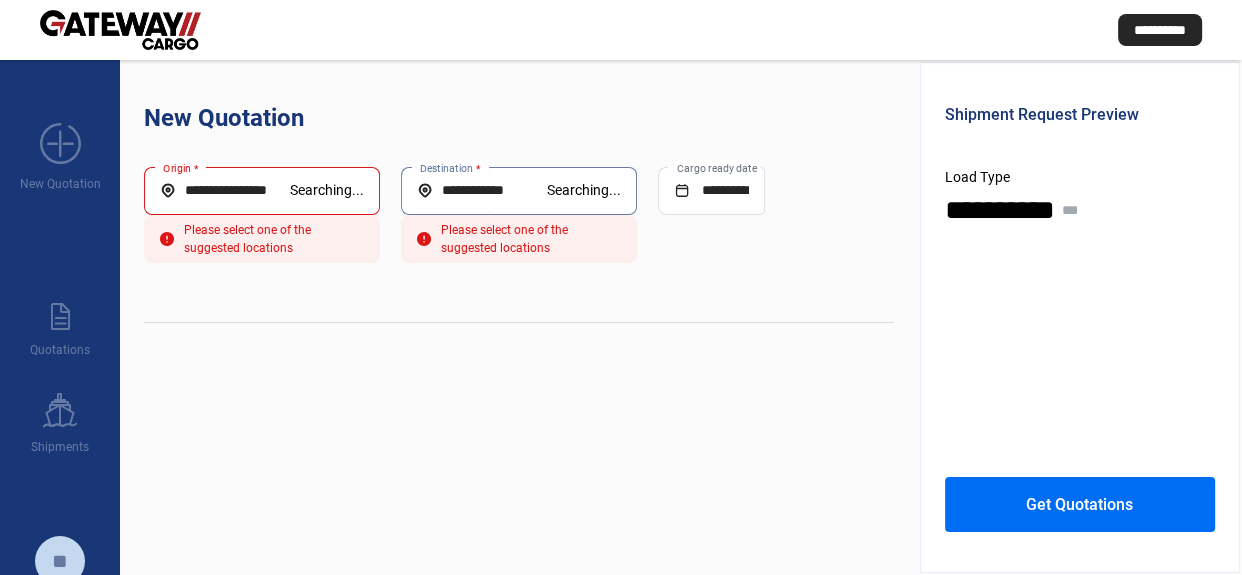 click on "Please select one of the suggested locations" at bounding box center [262, 239] 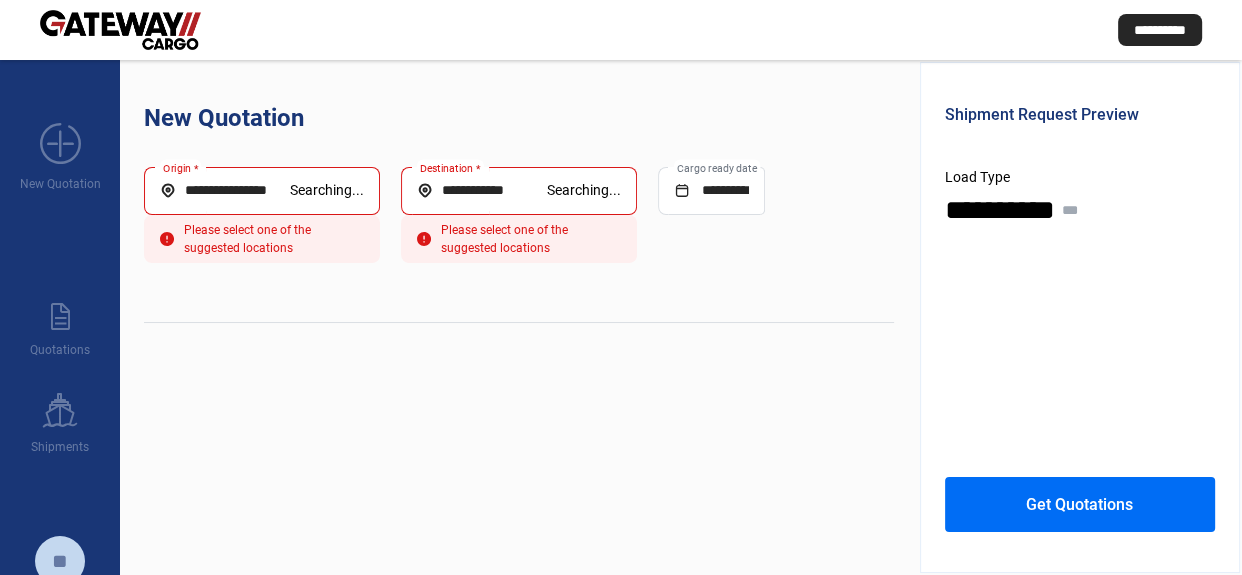 drag, startPoint x: 295, startPoint y: 435, endPoint x: 284, endPoint y: 395, distance: 41.484936 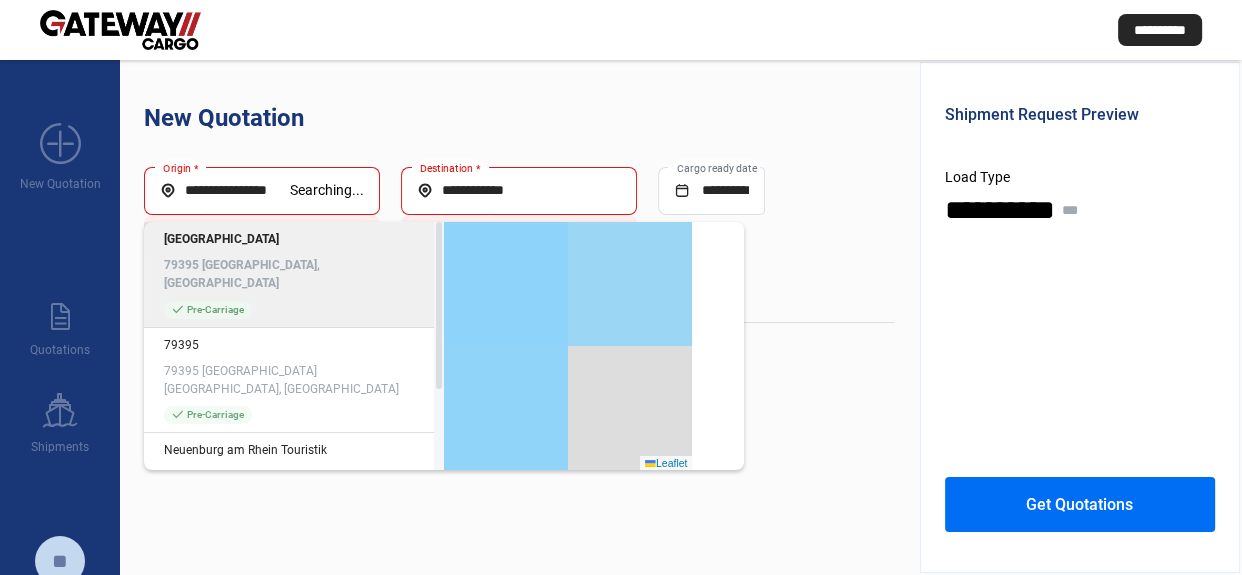 click on "79395 [GEOGRAPHIC_DATA], [GEOGRAPHIC_DATA]" 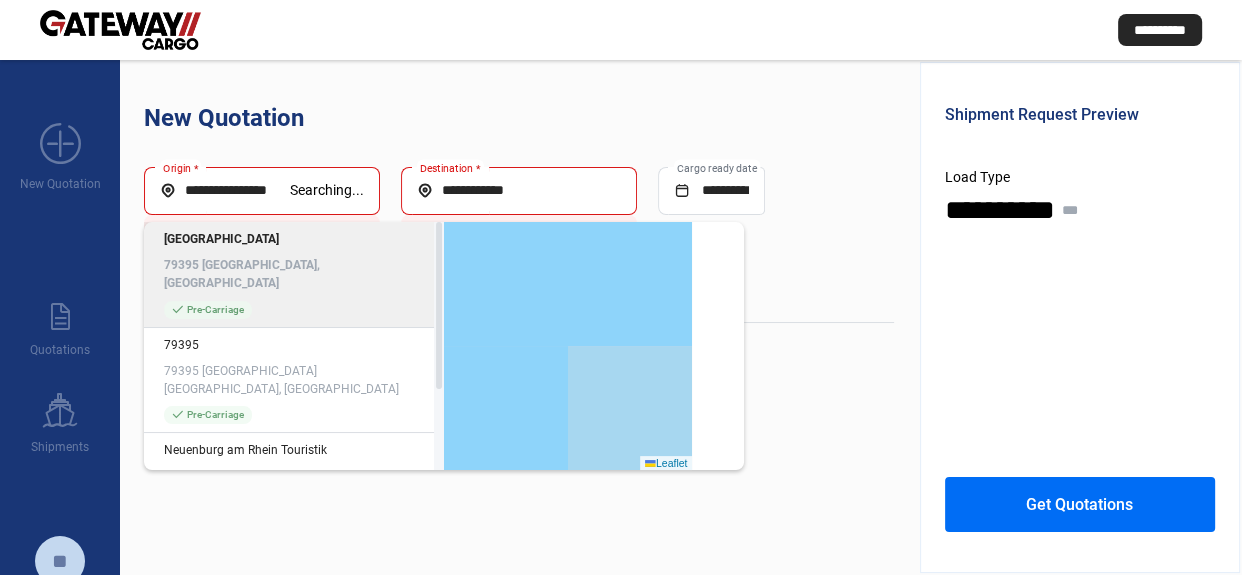 click on "**********" at bounding box center (519, 190) 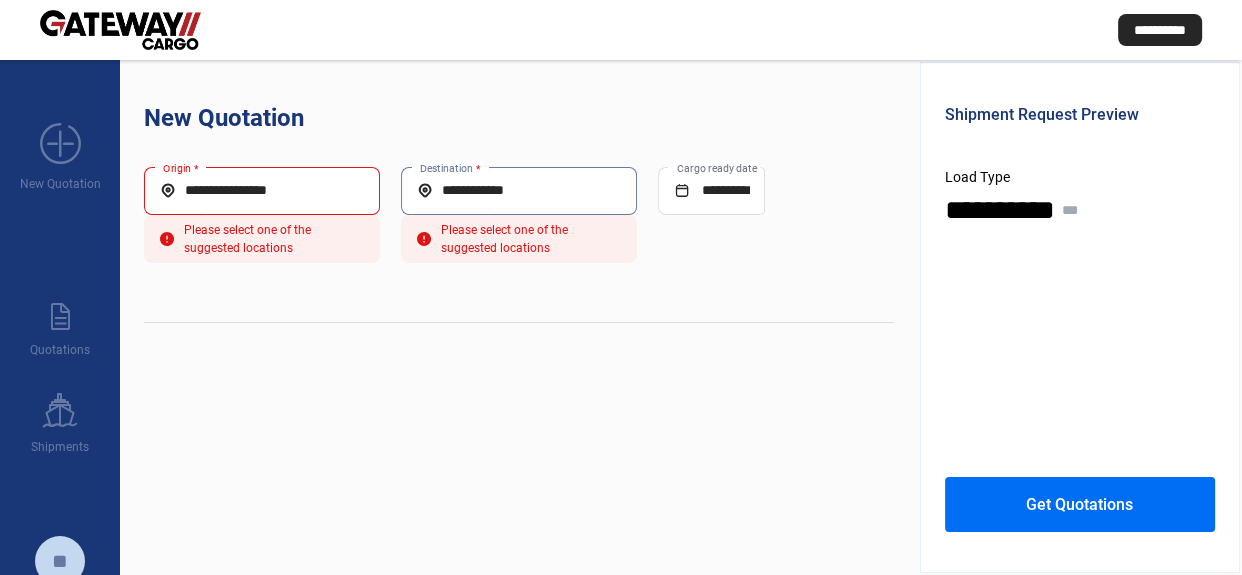 type on "**********" 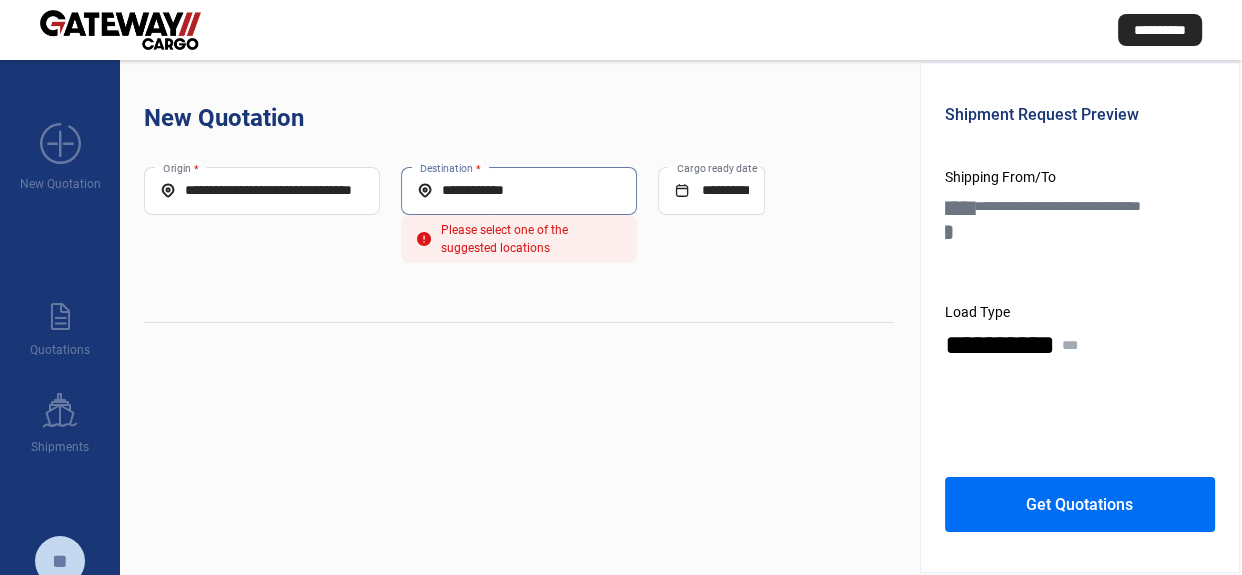click on "**********" at bounding box center [519, 190] 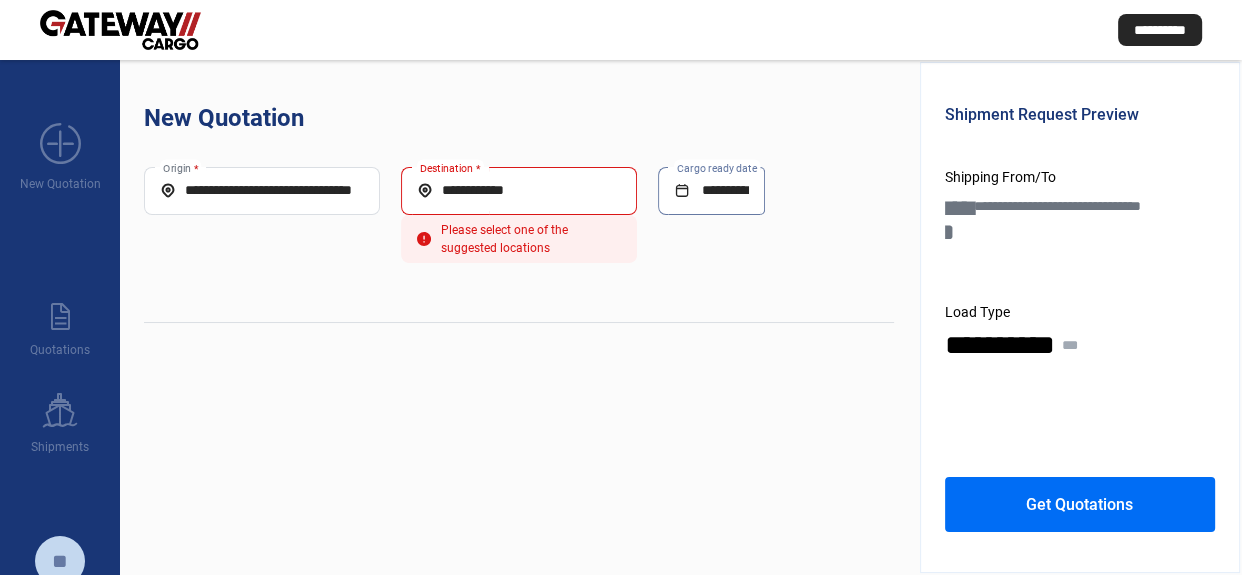 click on "**********" at bounding box center (519, 190) 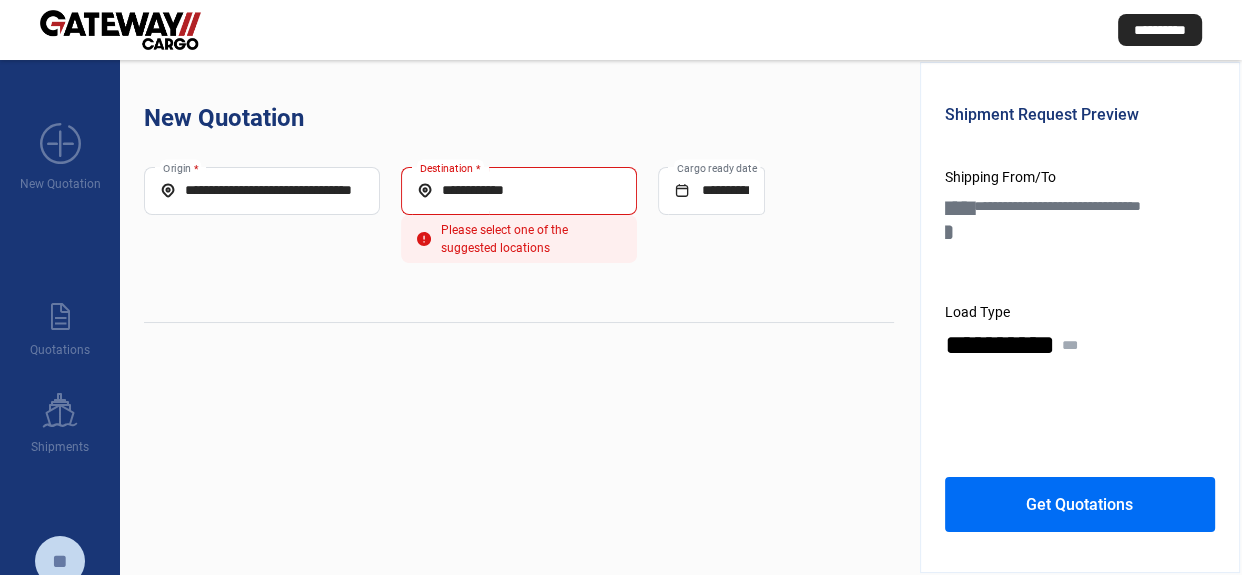 drag, startPoint x: 440, startPoint y: 170, endPoint x: 570, endPoint y: 190, distance: 131.52946 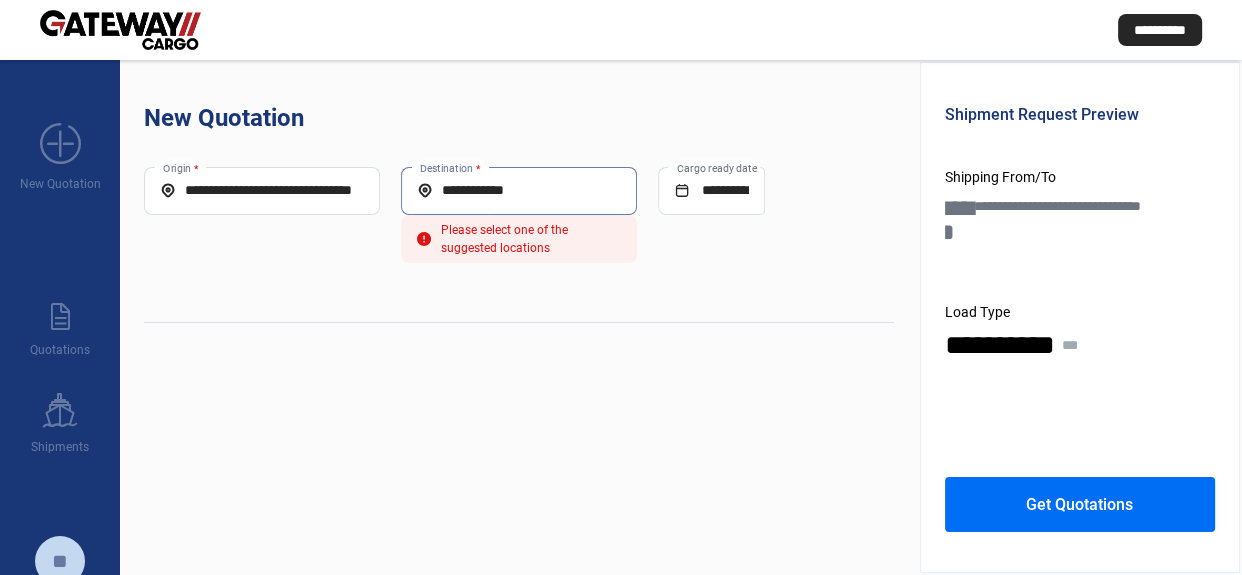 drag, startPoint x: 550, startPoint y: 194, endPoint x: 284, endPoint y: 260, distance: 274.06567 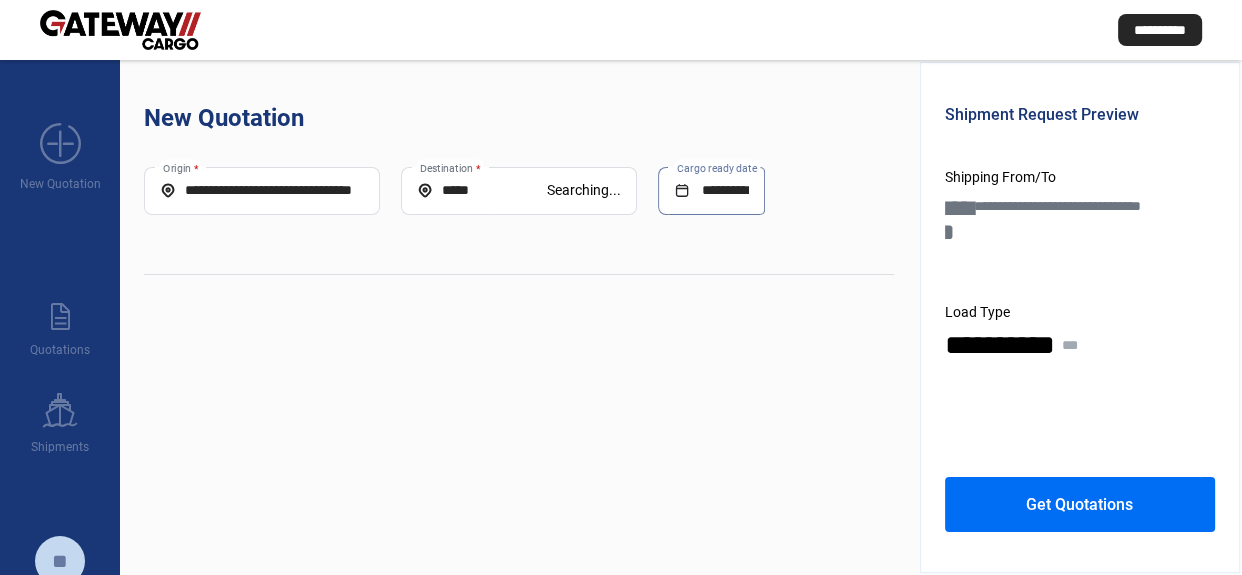 click on "*****" at bounding box center [482, 190] 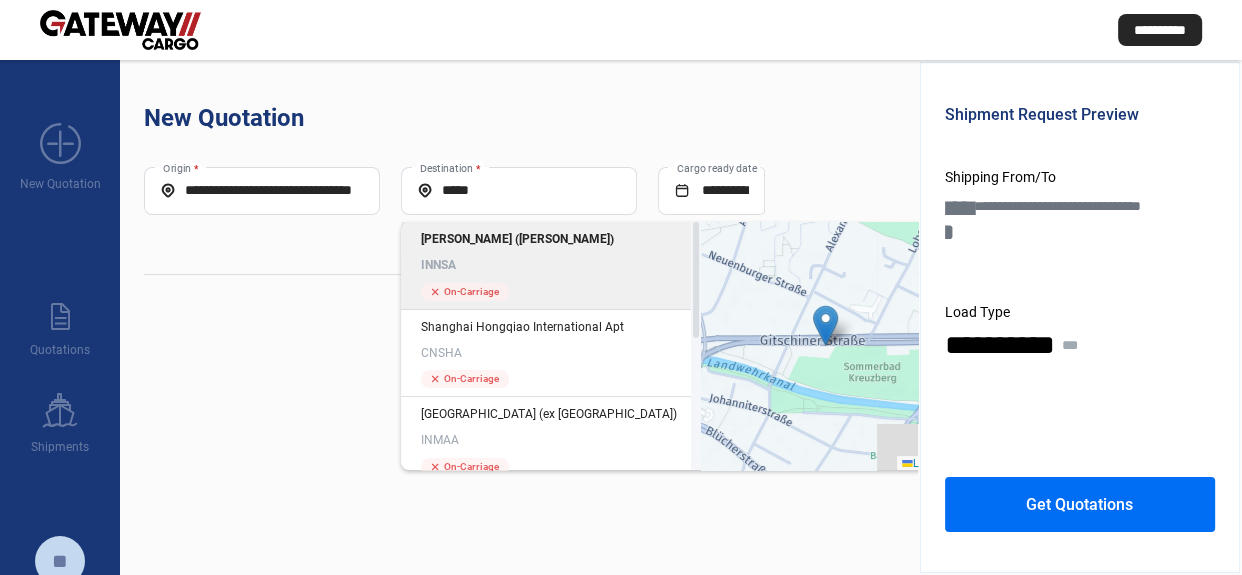 click on "[PERSON_NAME] ([PERSON_NAME]) INNSA cross  On-Carriage" 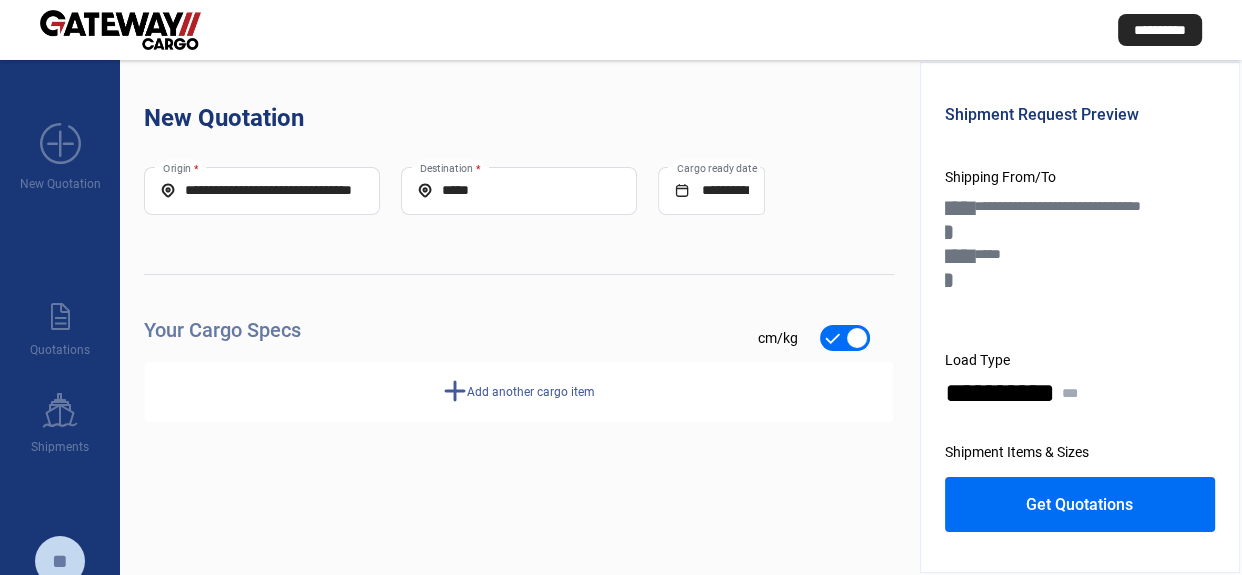 click on "**********" 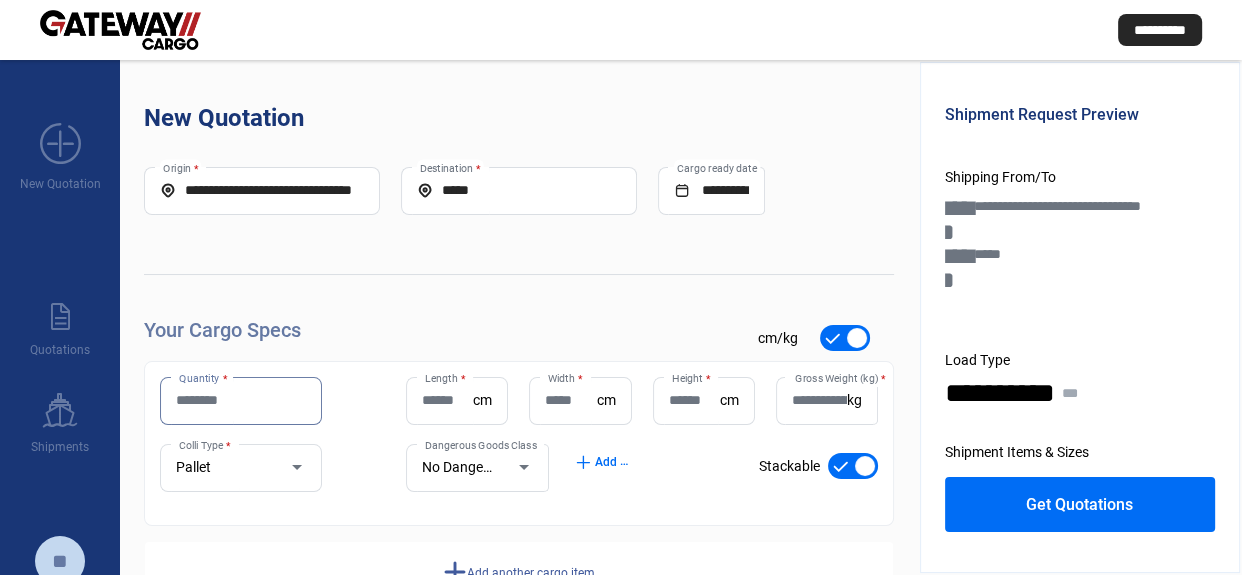 click on "Quantity *" at bounding box center (241, 400) 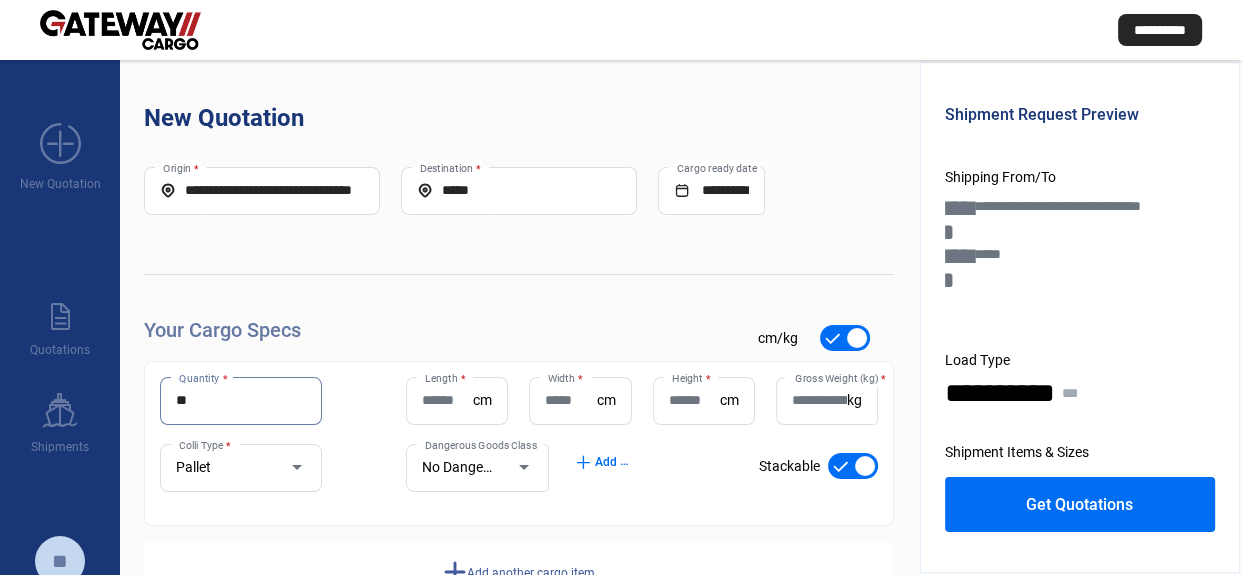 type on "**" 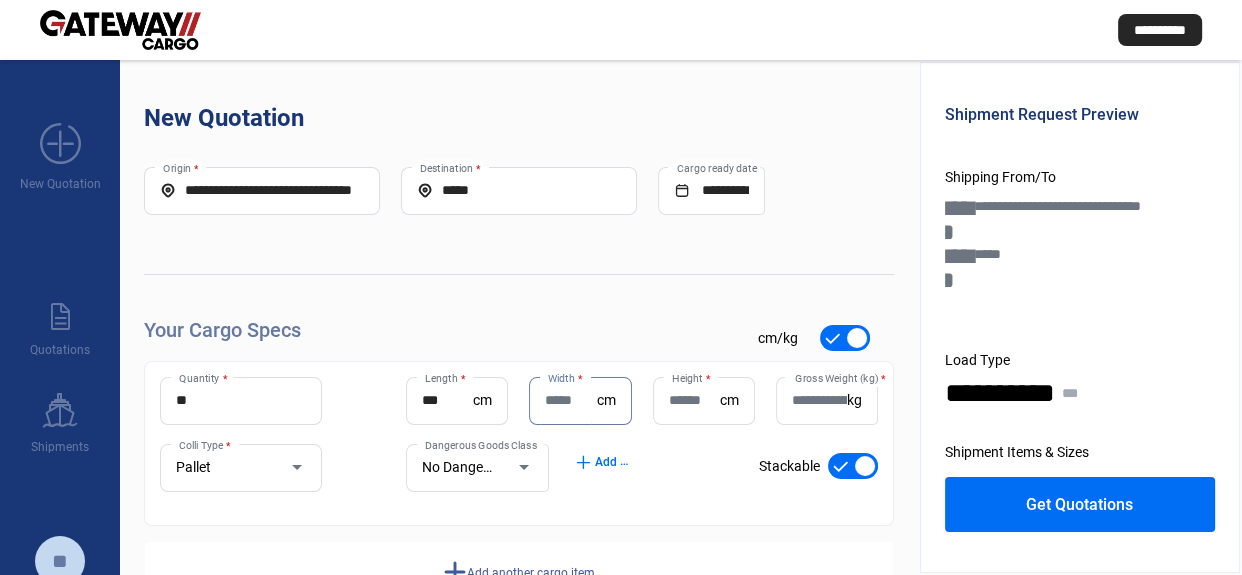 click on "***" at bounding box center (447, 400) 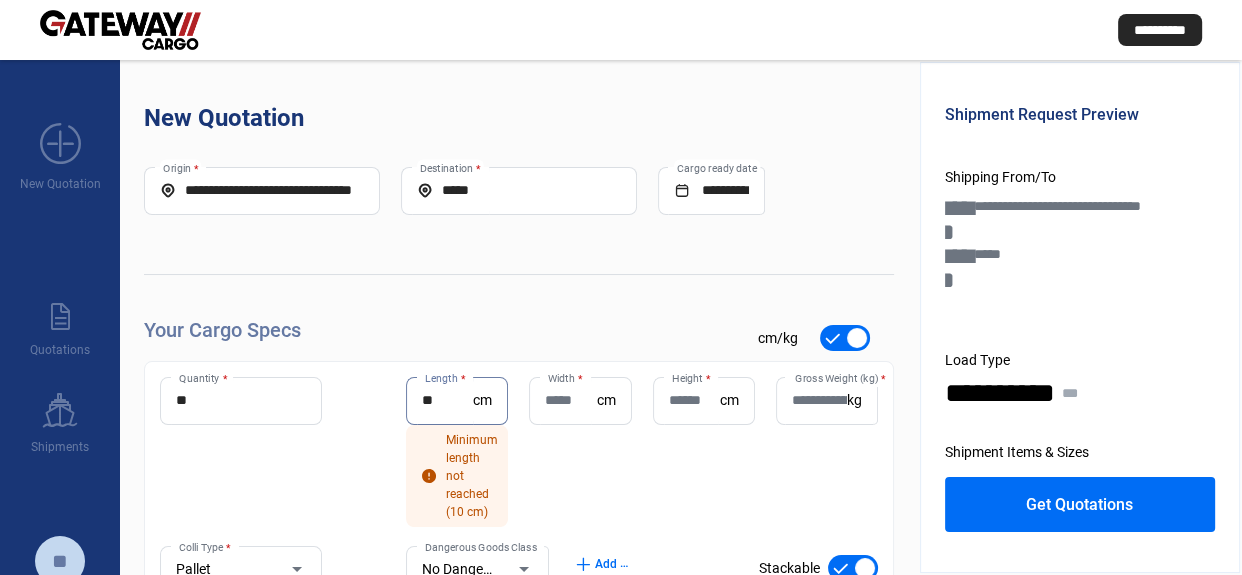 type on "**" 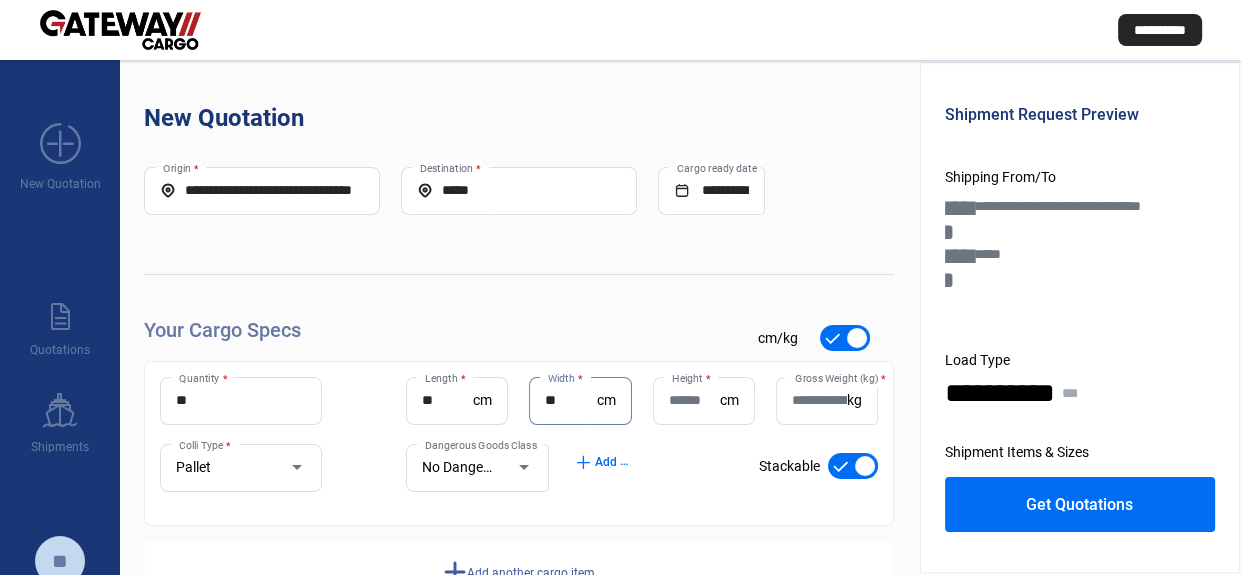 type on "**" 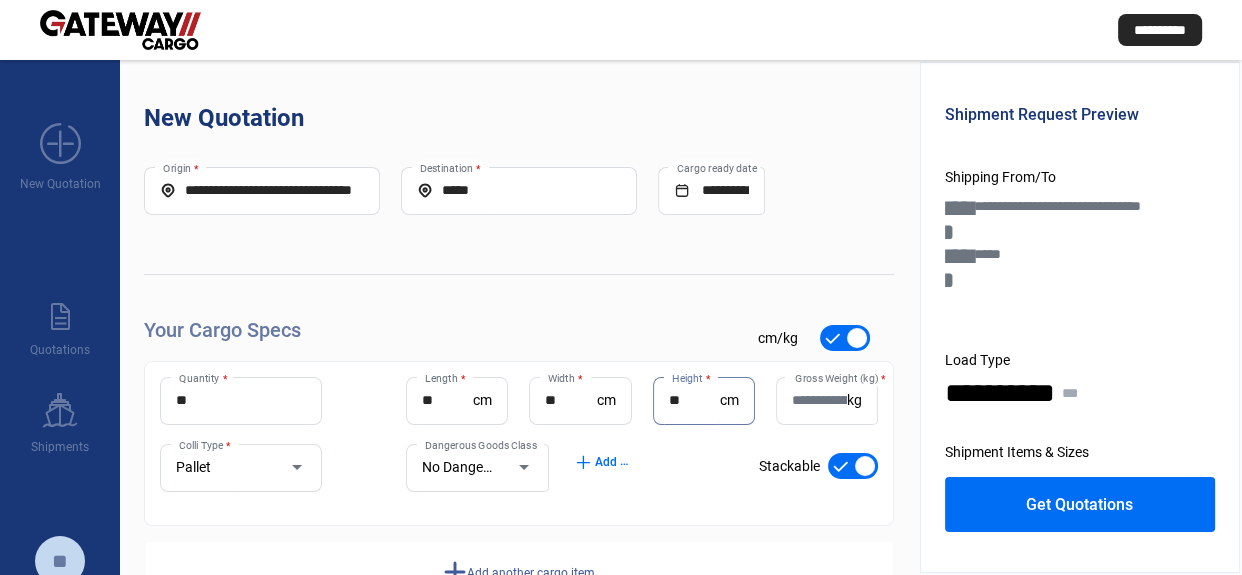 type on "**" 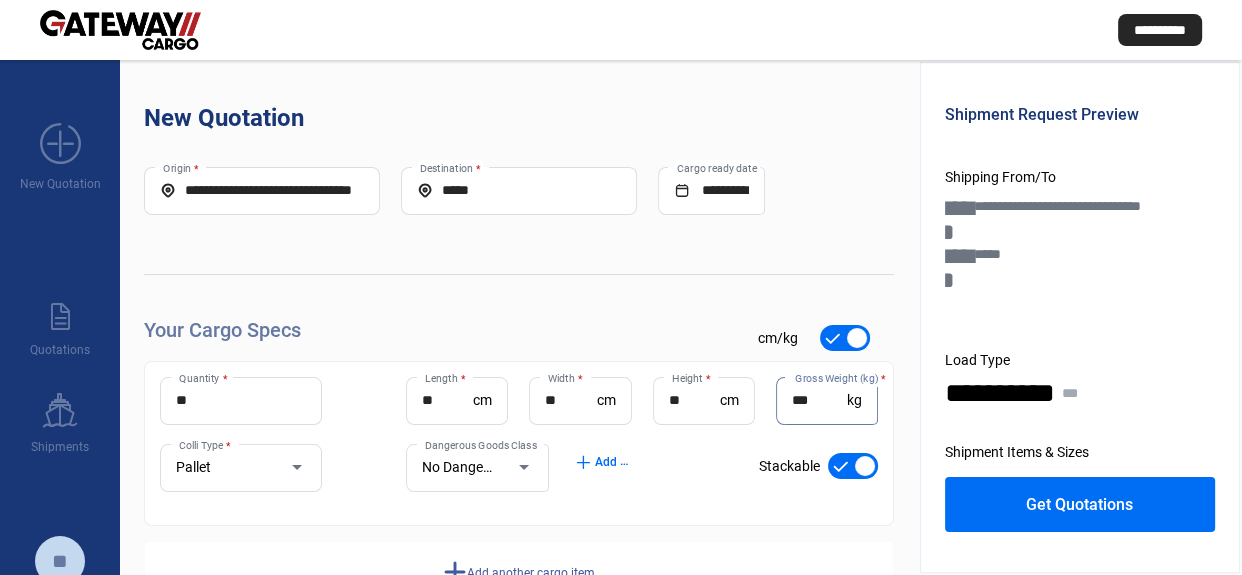 type on "***" 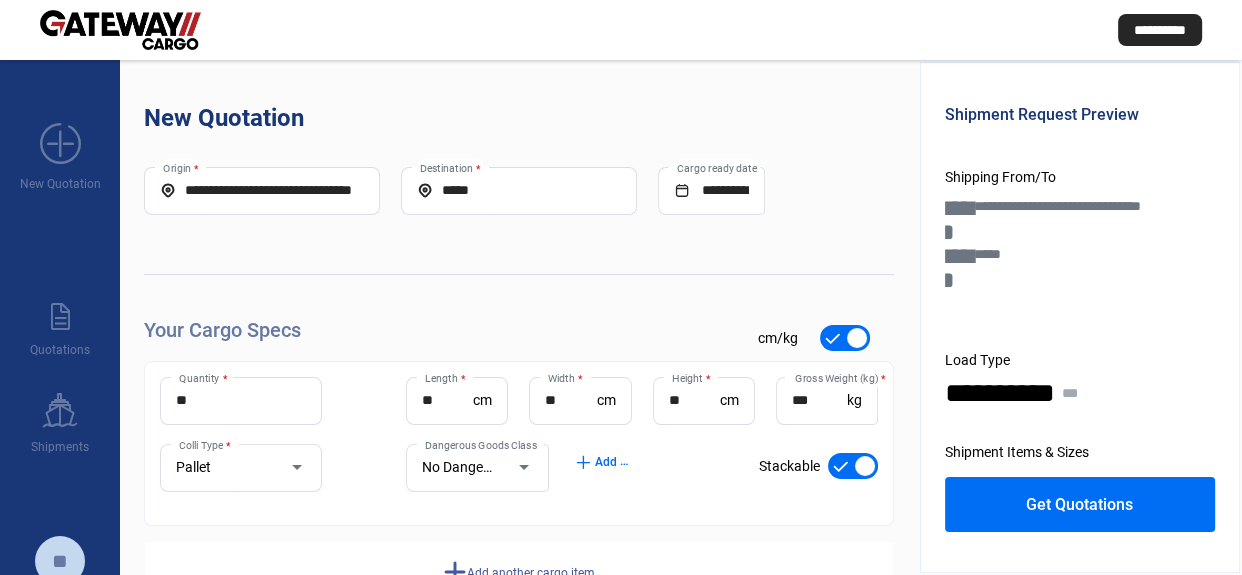 click on "**********" 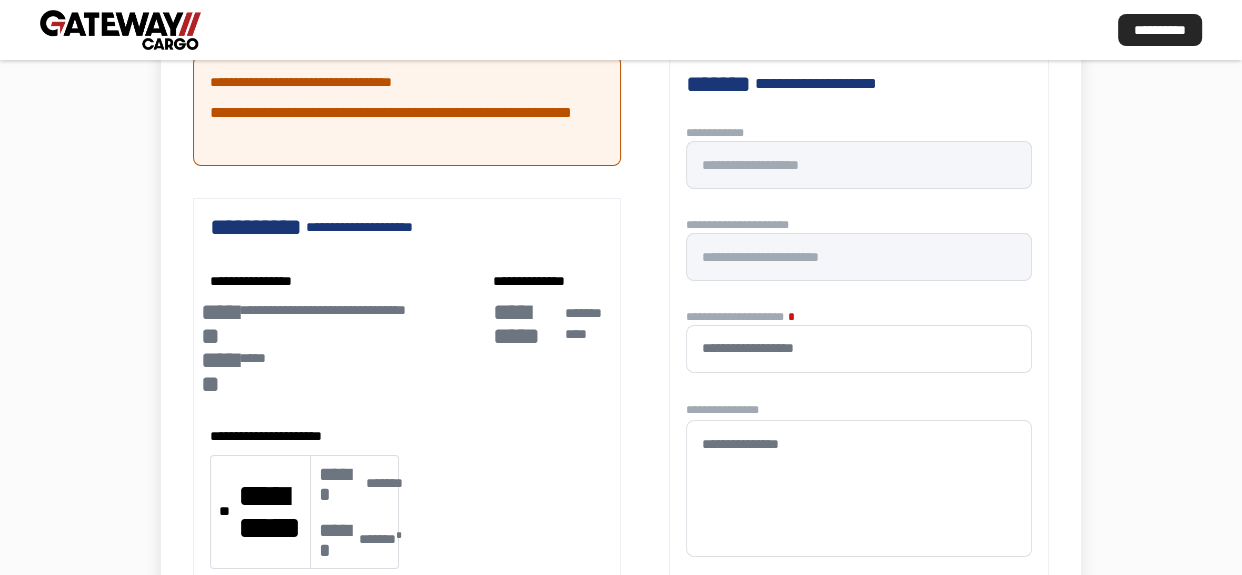 scroll, scrollTop: 272, scrollLeft: 0, axis: vertical 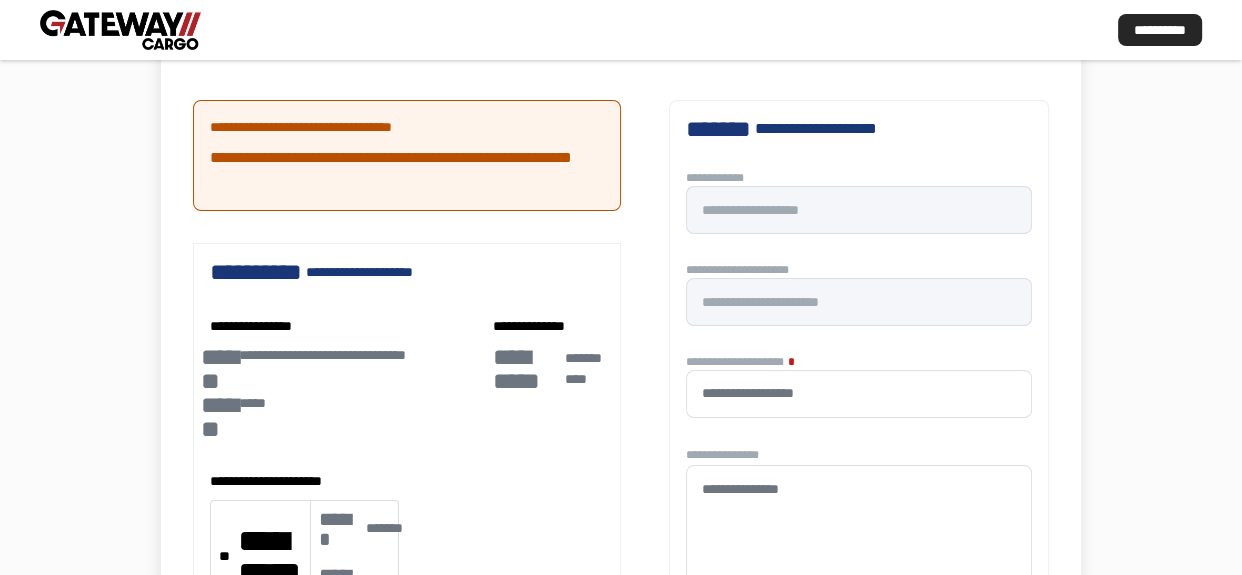type 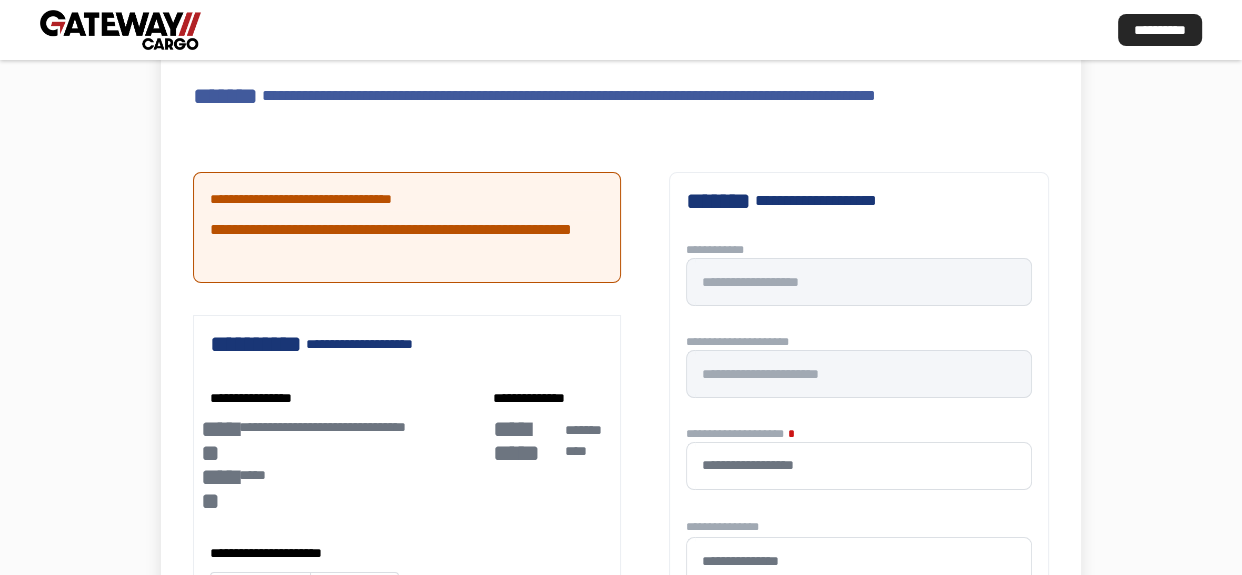 scroll, scrollTop: 181, scrollLeft: 0, axis: vertical 